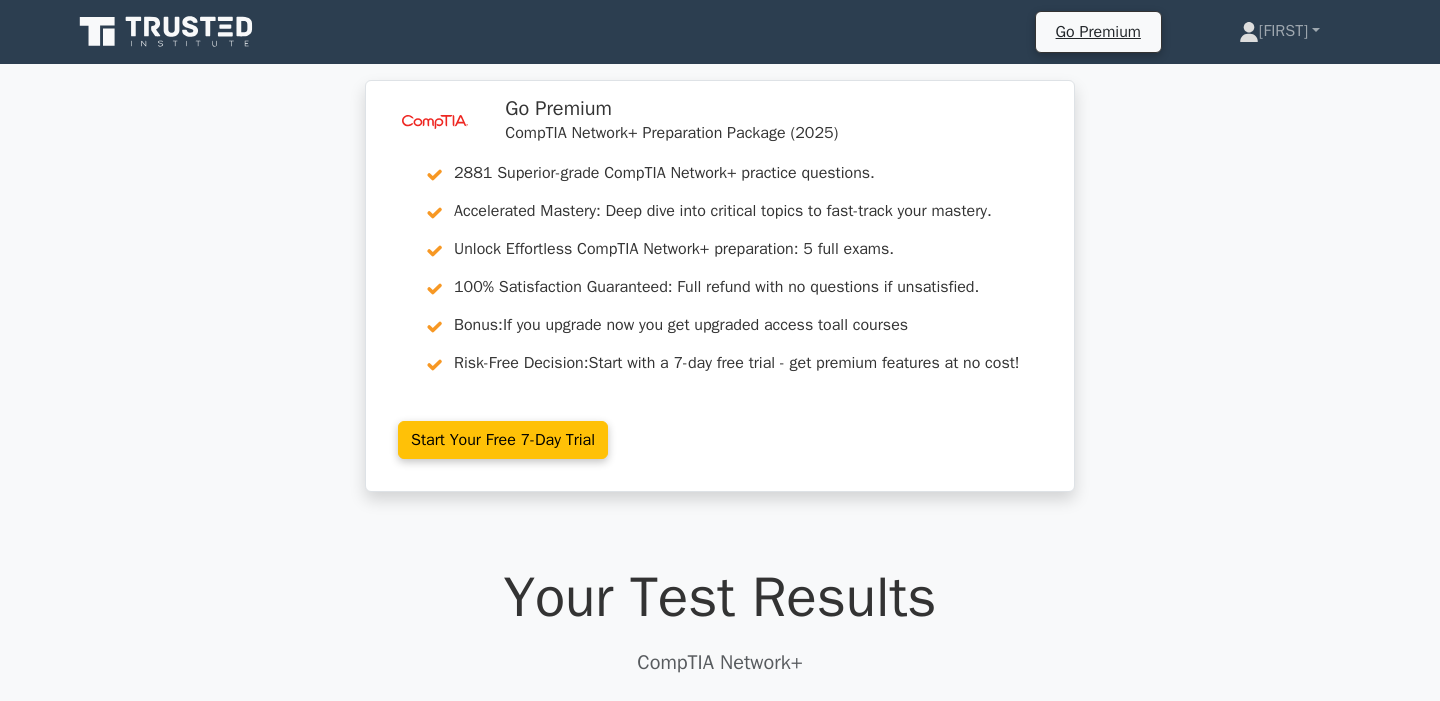scroll, scrollTop: 0, scrollLeft: 0, axis: both 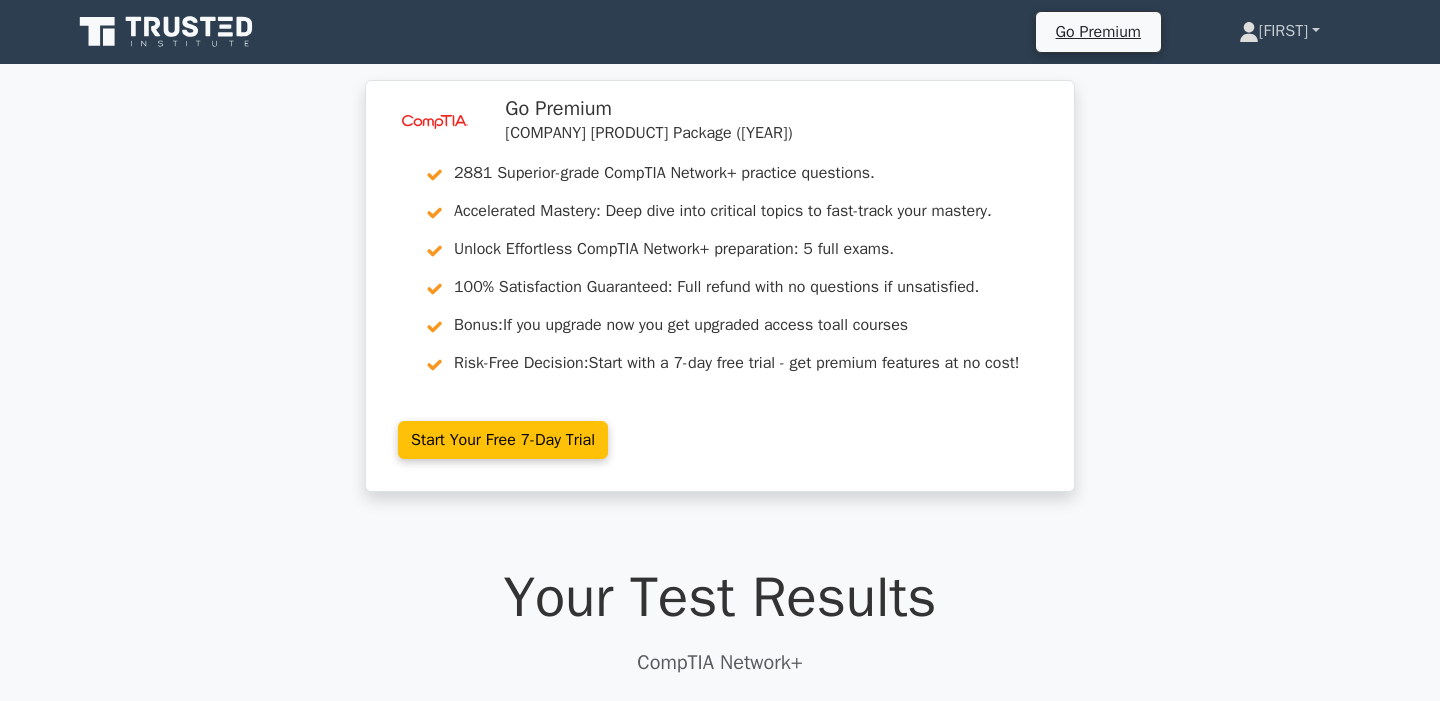 click on "[FIRST]" at bounding box center [1279, 31] 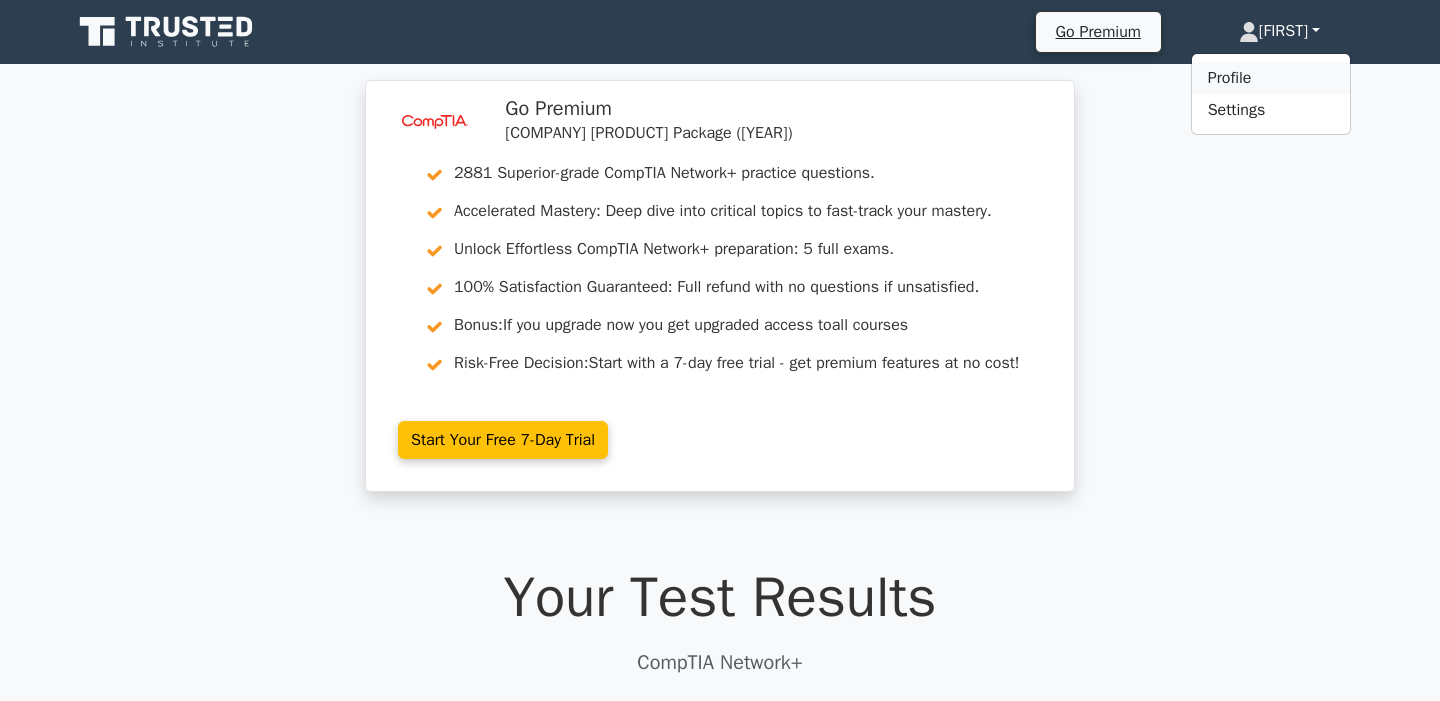 click on "Profile" at bounding box center (1271, 78) 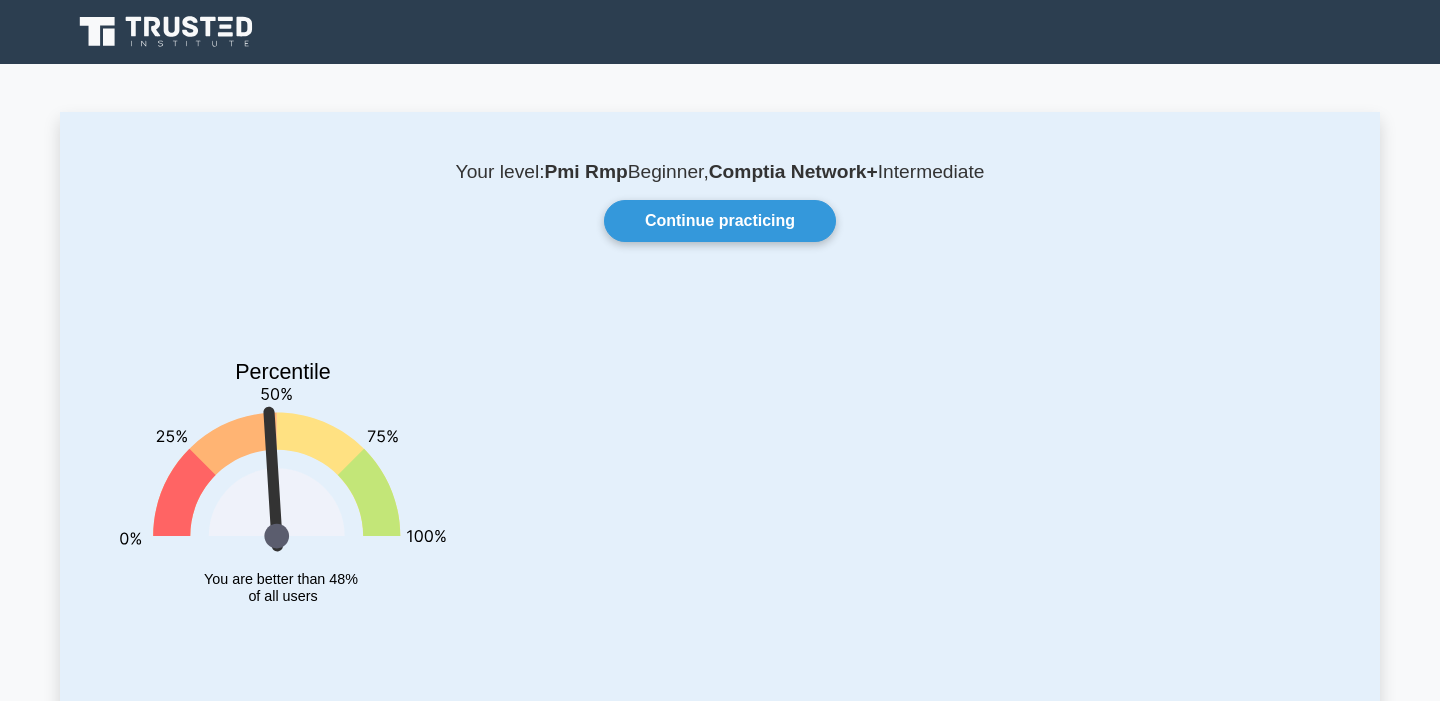 scroll, scrollTop: 0, scrollLeft: 0, axis: both 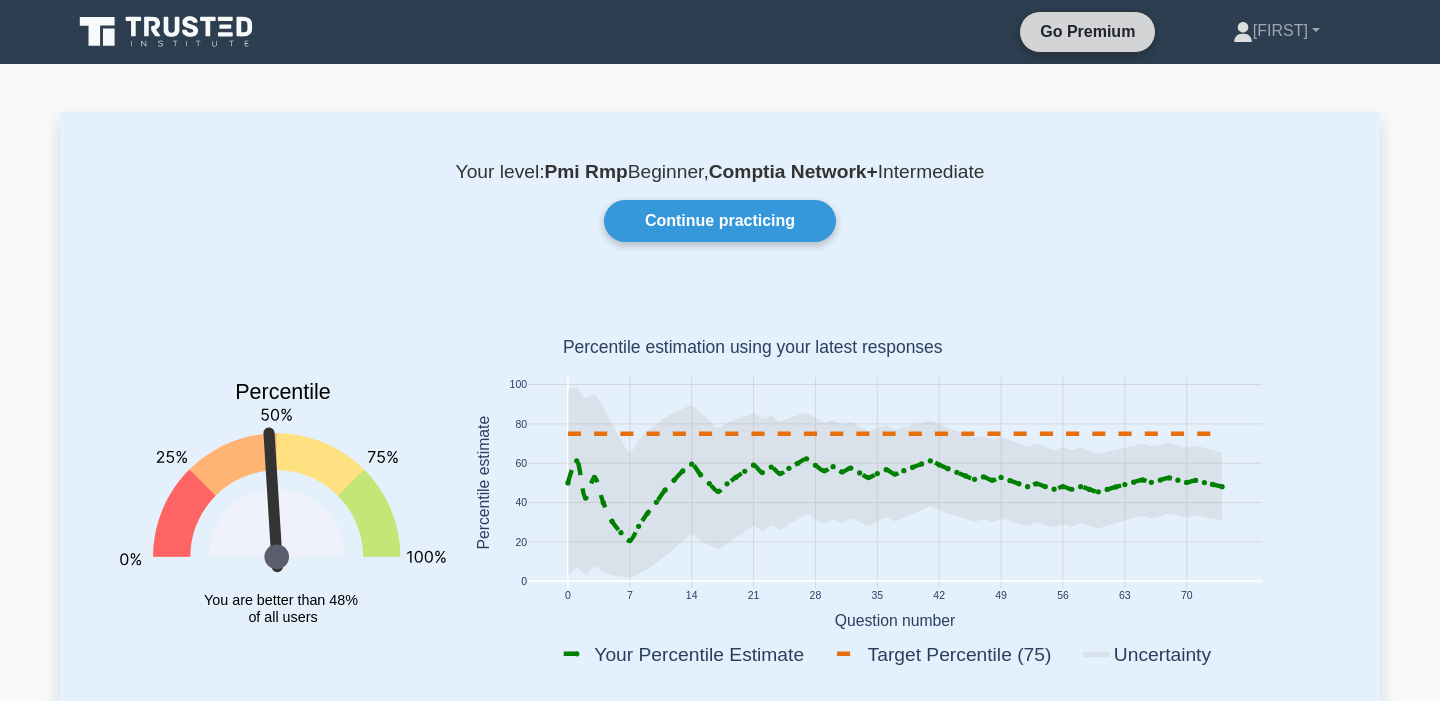 click on "Go Premium" at bounding box center (1087, 31) 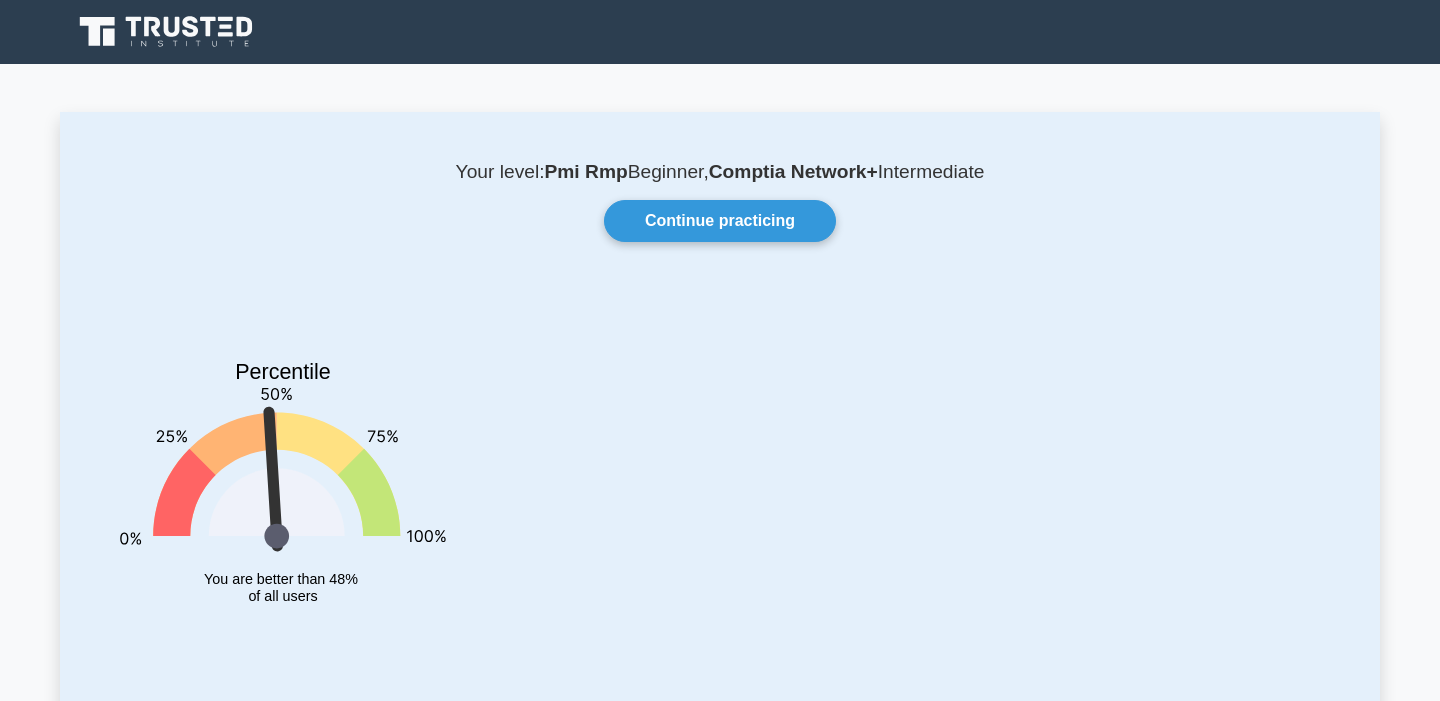 scroll, scrollTop: 0, scrollLeft: 0, axis: both 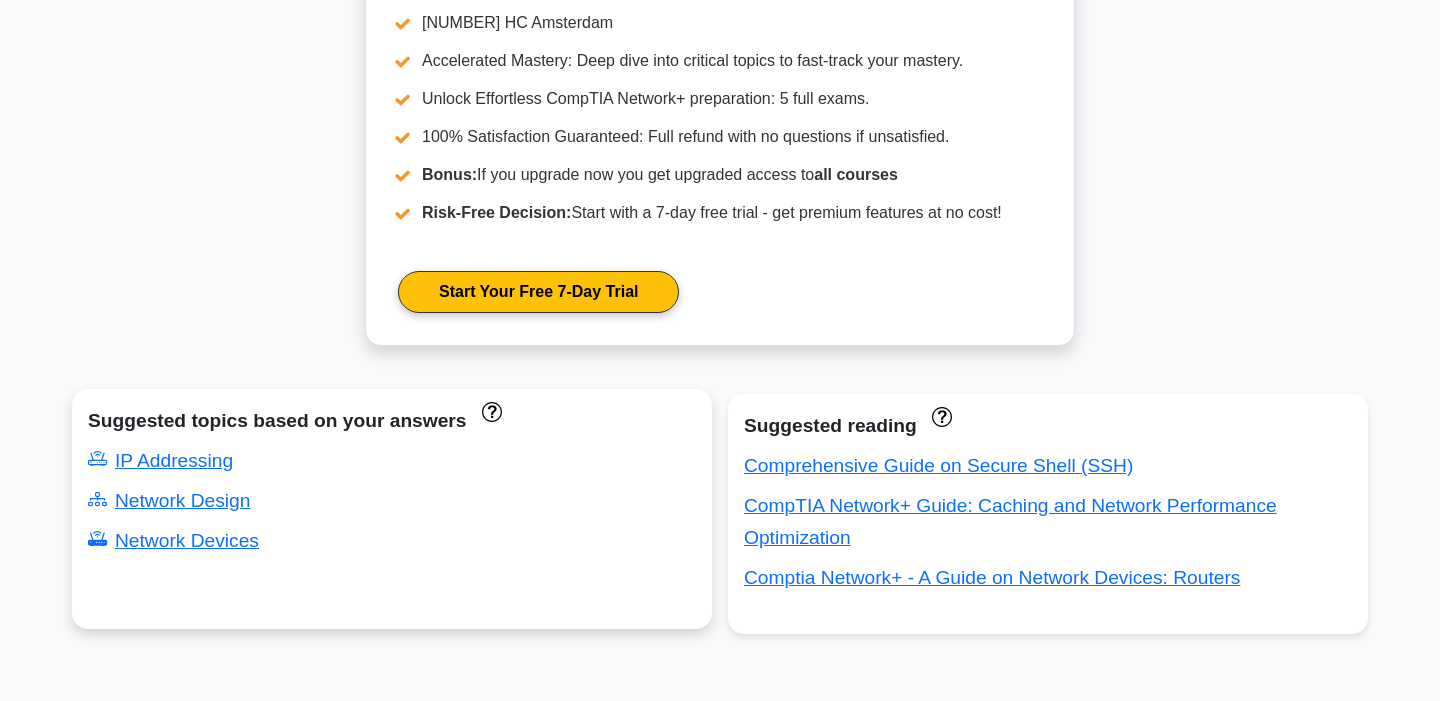 click on "Suggested topics based on your answers" at bounding box center [392, 421] 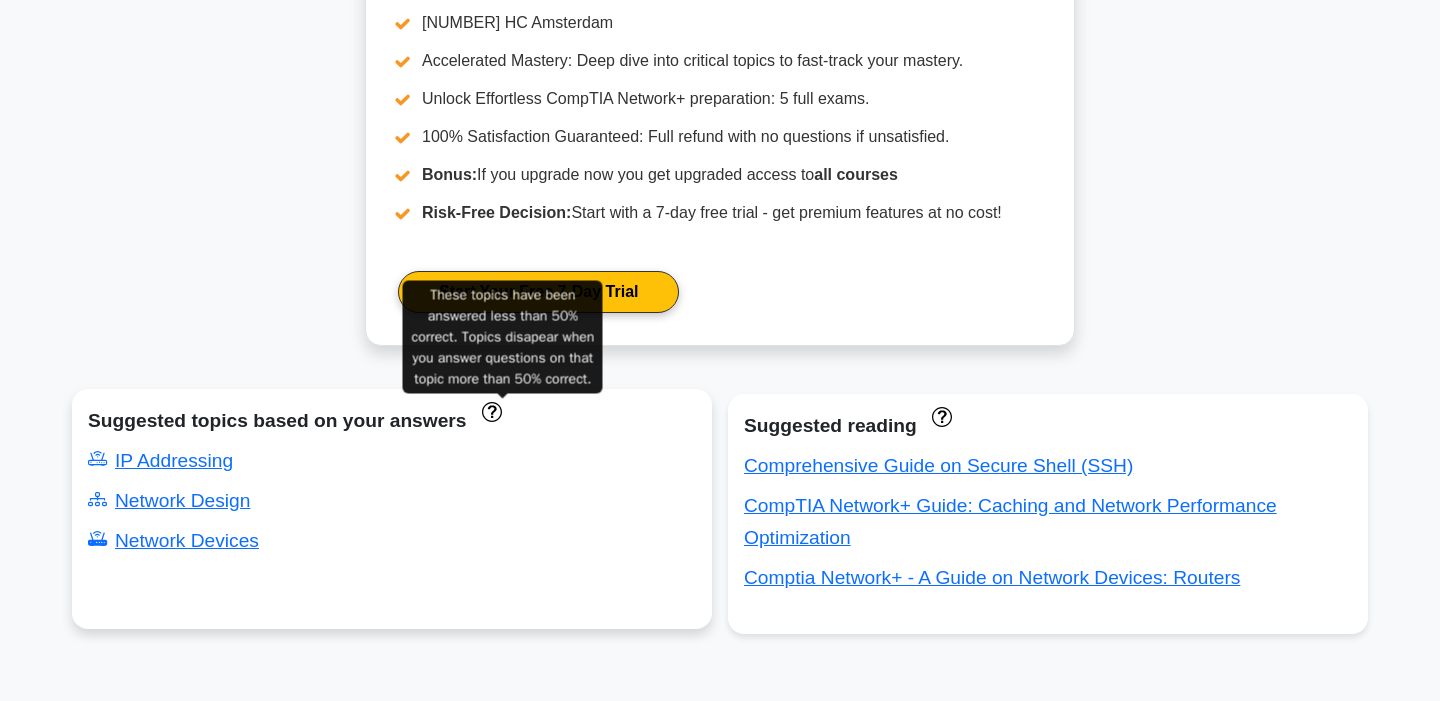 click at bounding box center [491, 411] 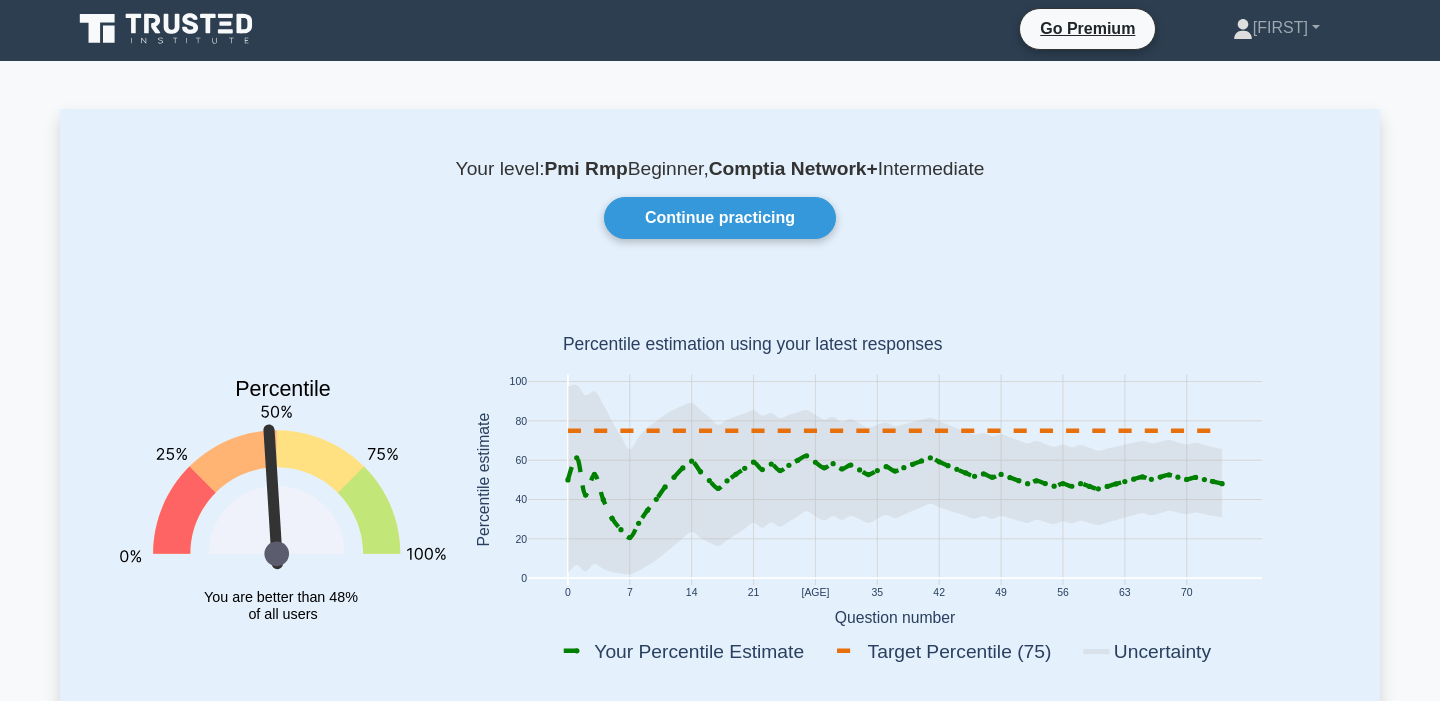 scroll, scrollTop: 0, scrollLeft: 0, axis: both 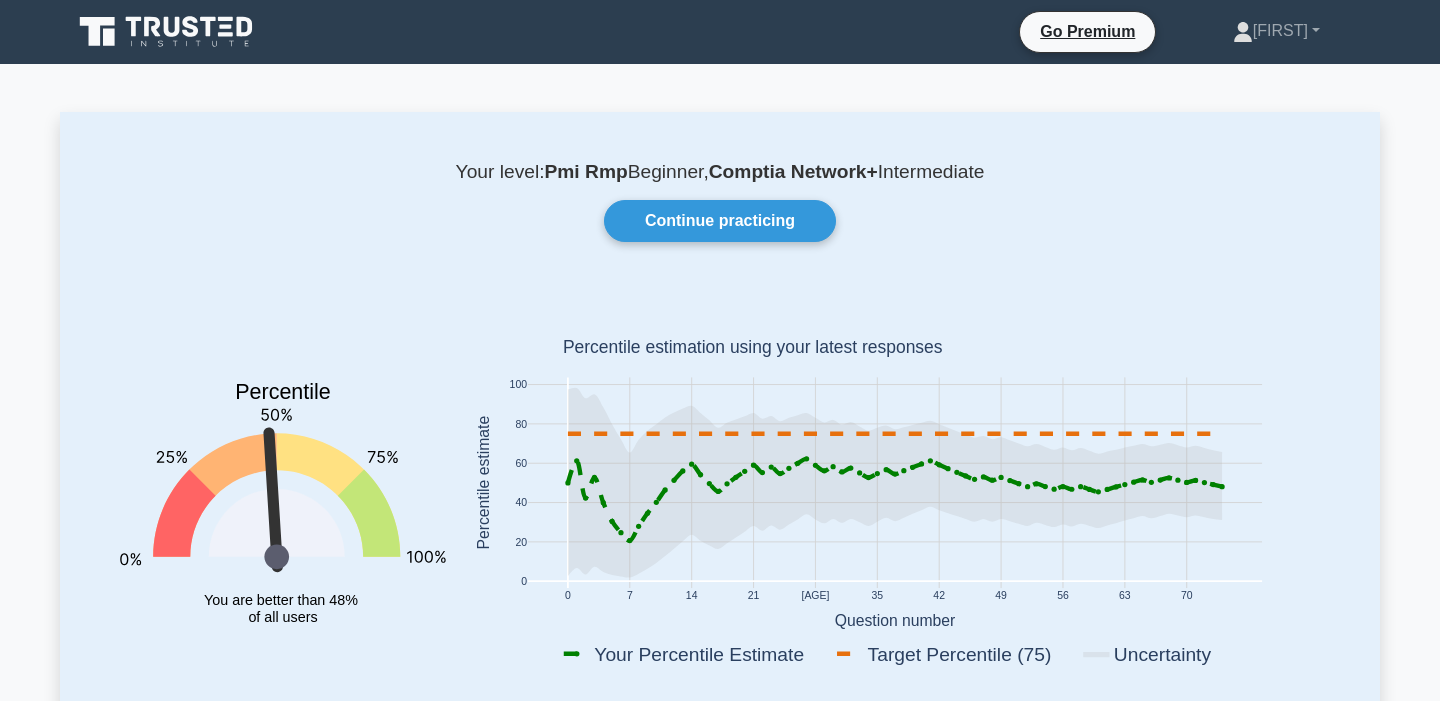 click at bounding box center [246, 27] 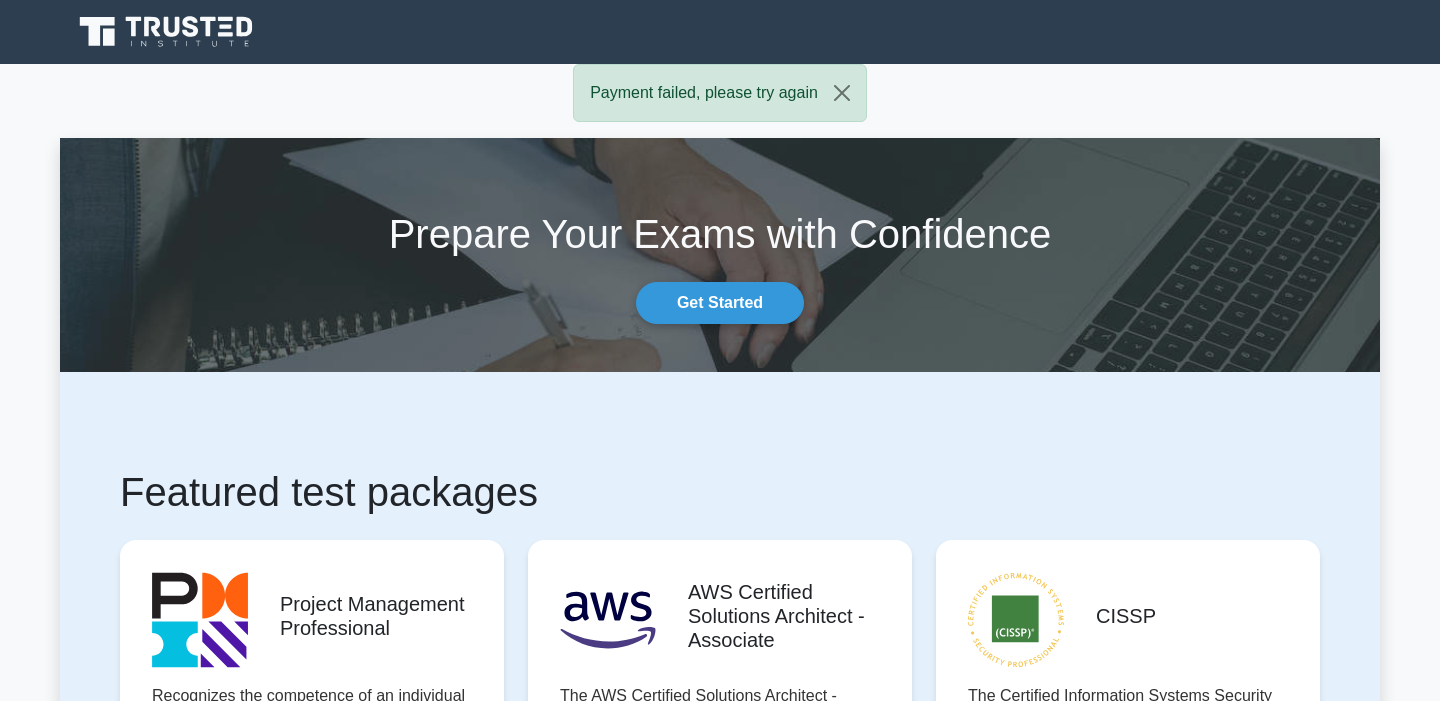 scroll, scrollTop: 0, scrollLeft: 0, axis: both 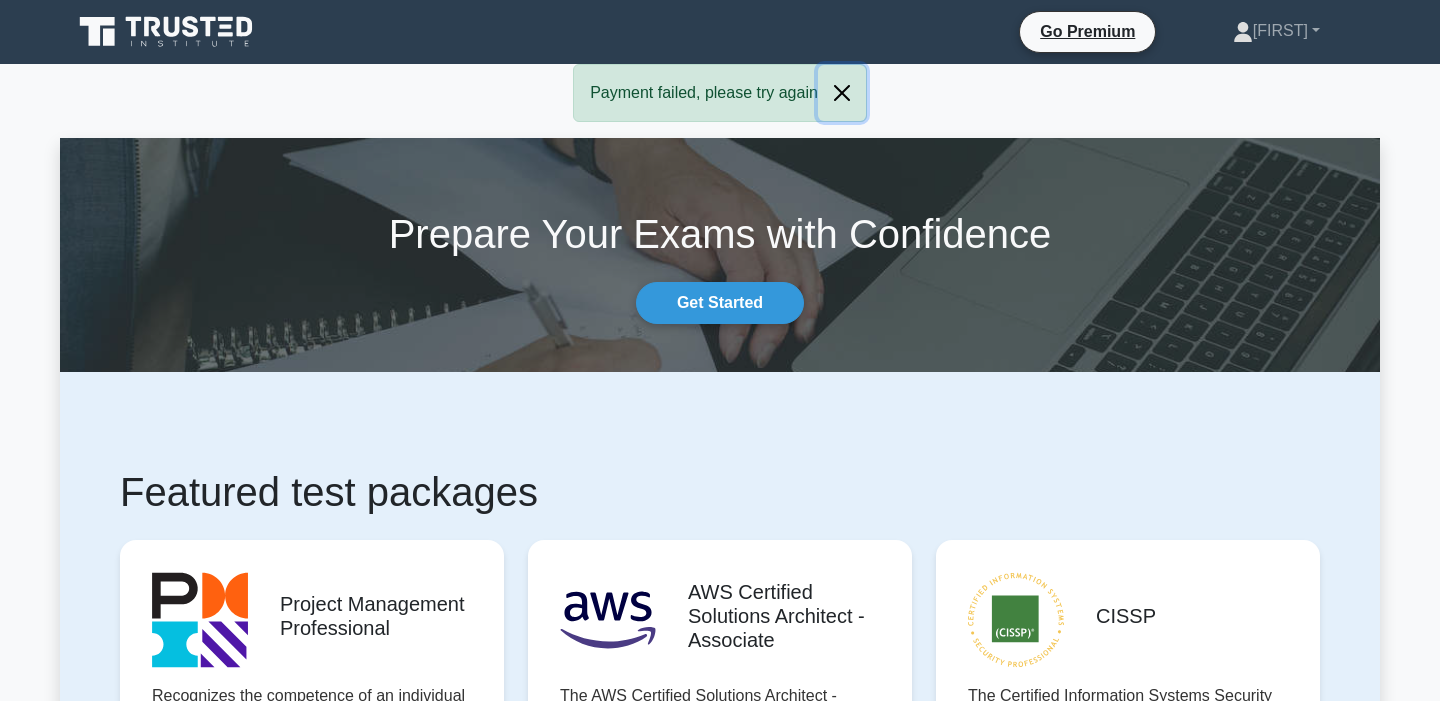 click at bounding box center (842, 93) 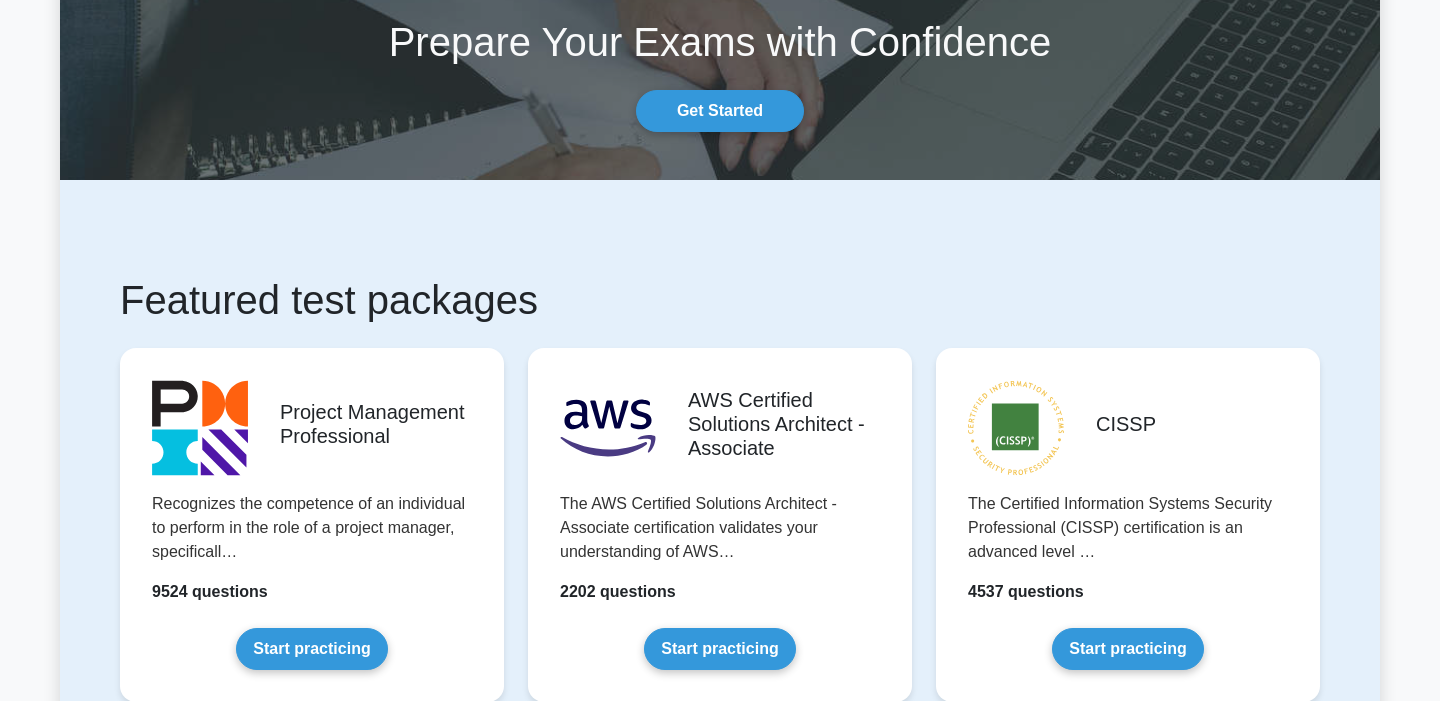 scroll, scrollTop: 0, scrollLeft: 0, axis: both 